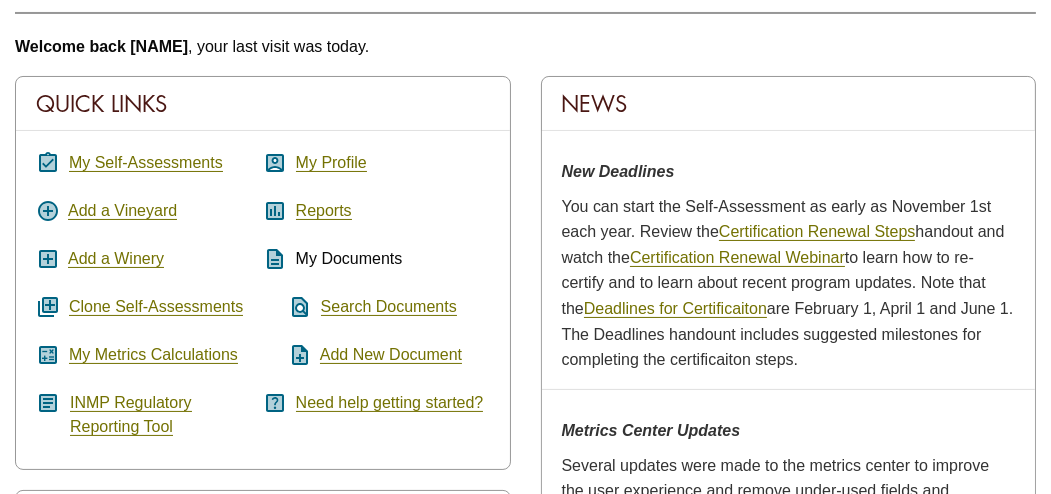scroll, scrollTop: 300, scrollLeft: 0, axis: vertical 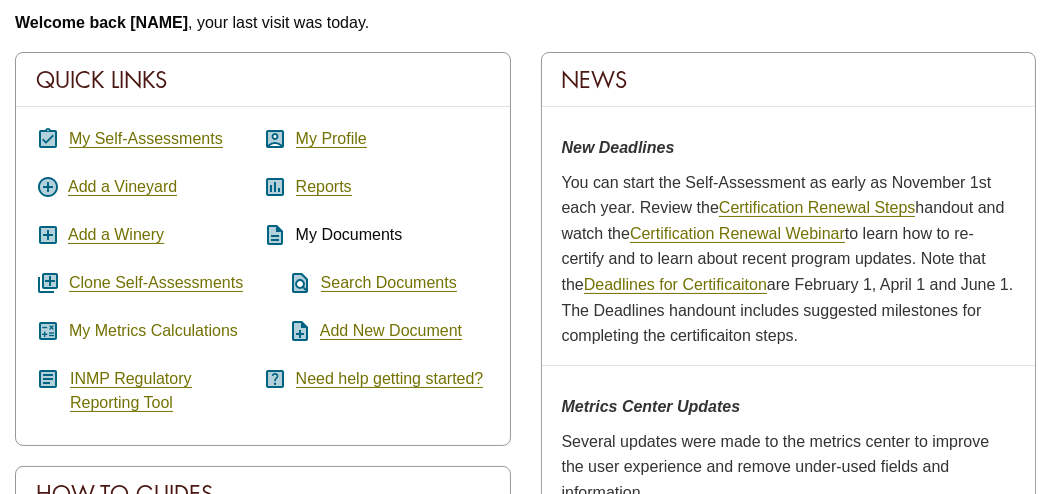 click on "My Metrics Calculations" at bounding box center [153, 331] 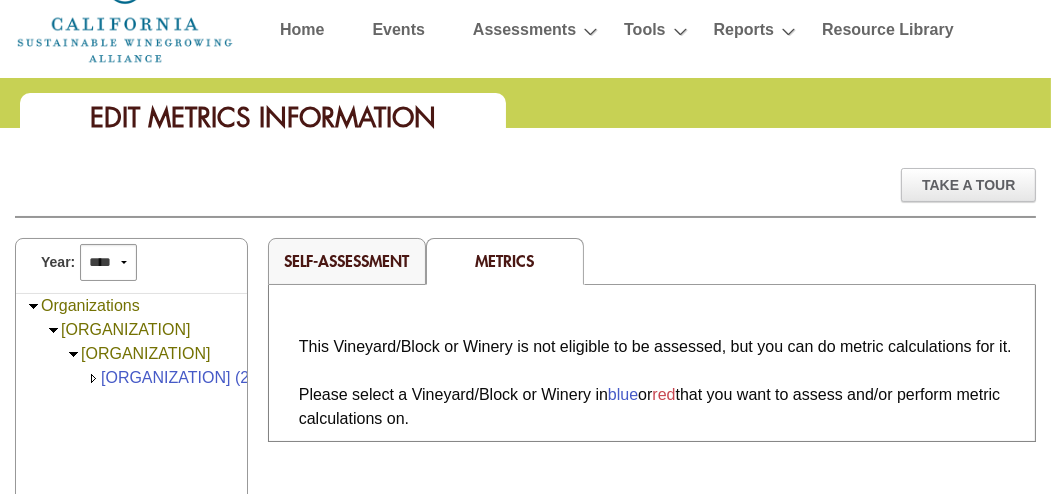 scroll, scrollTop: 100, scrollLeft: 0, axis: vertical 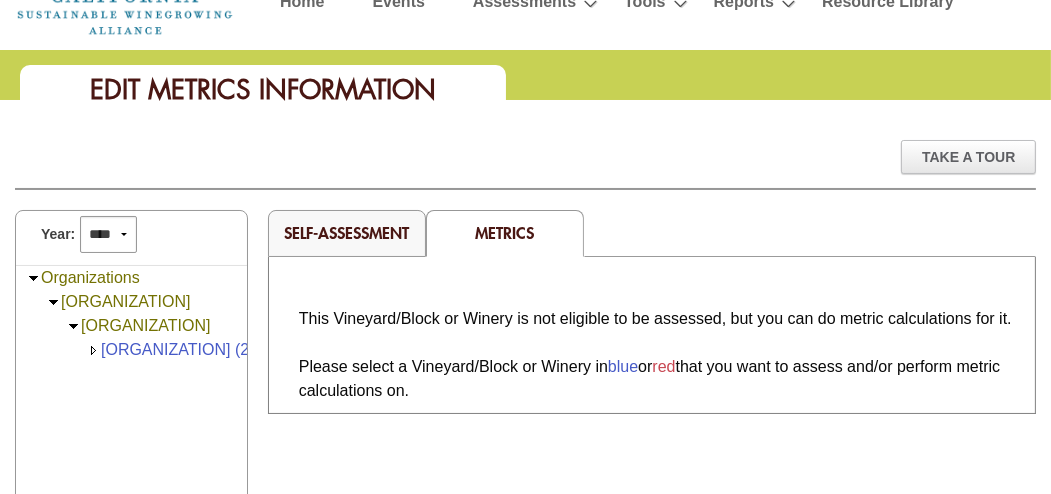 click on "[BRAND]" at bounding box center (125, 301) 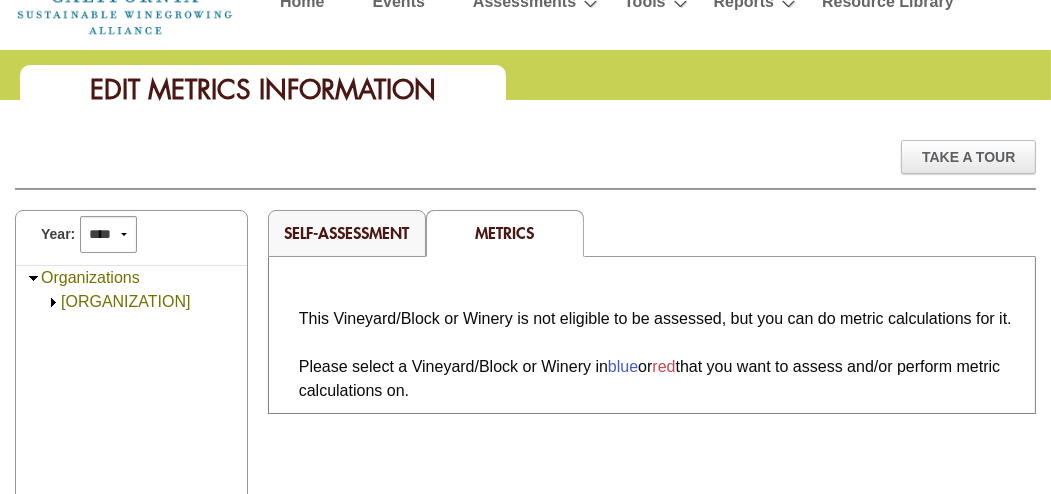 click on "[BRAND]" at bounding box center [125, 301] 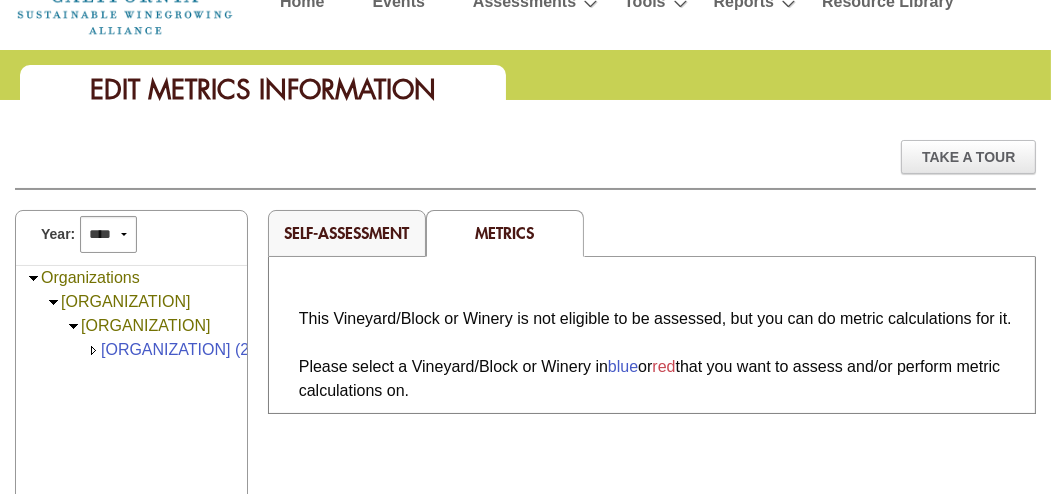 click on "[BRAND]" at bounding box center (125, 301) 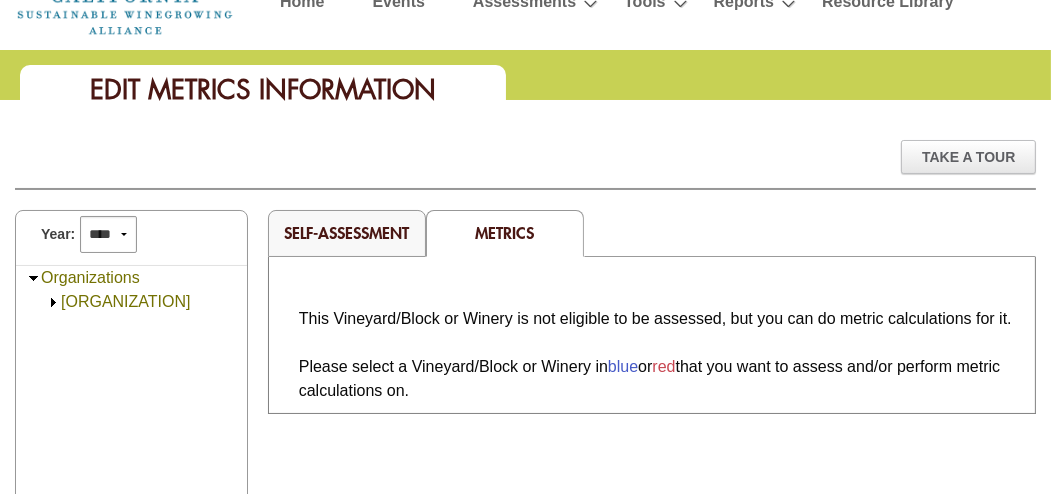 click on "[BRAND]" at bounding box center [125, 301] 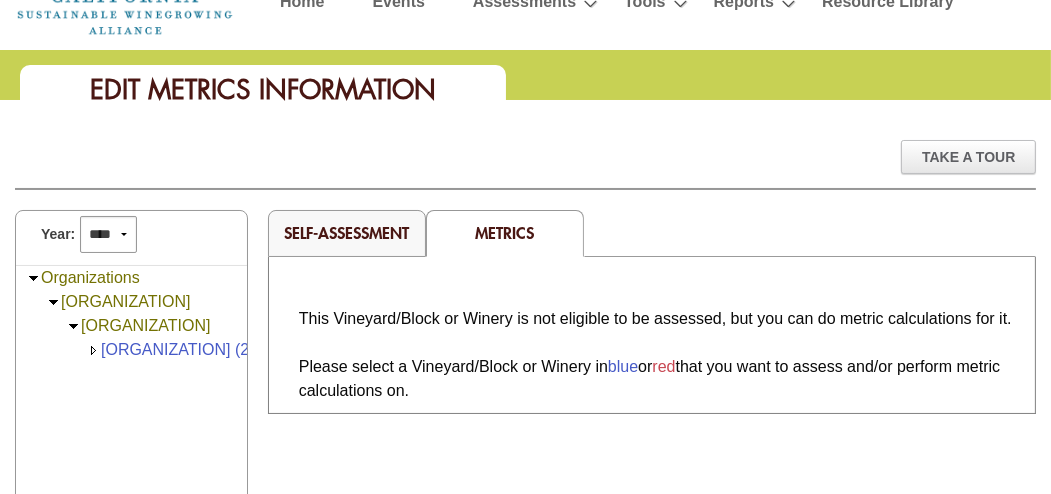 click on "[BRAND]" at bounding box center [125, 301] 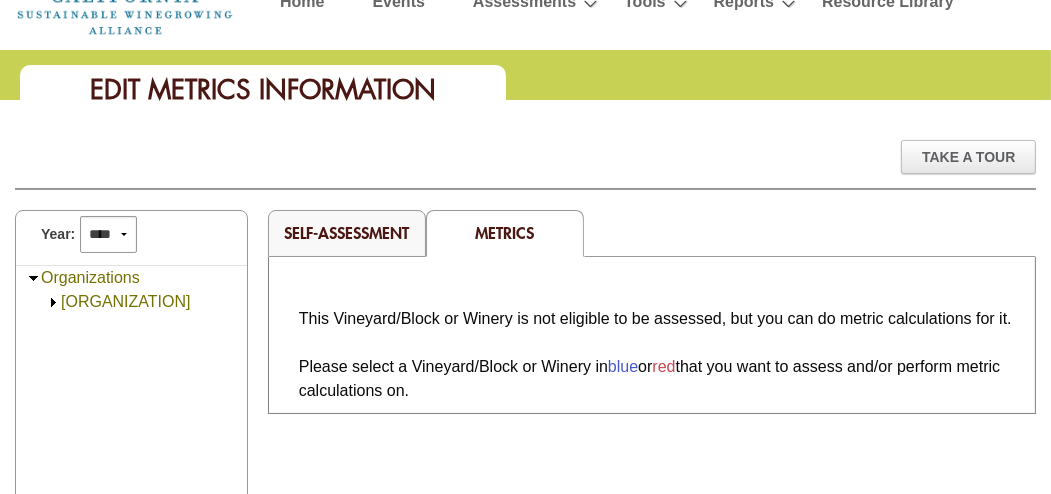 click on "Sandy Bend Vineyards" at bounding box center [125, 301] 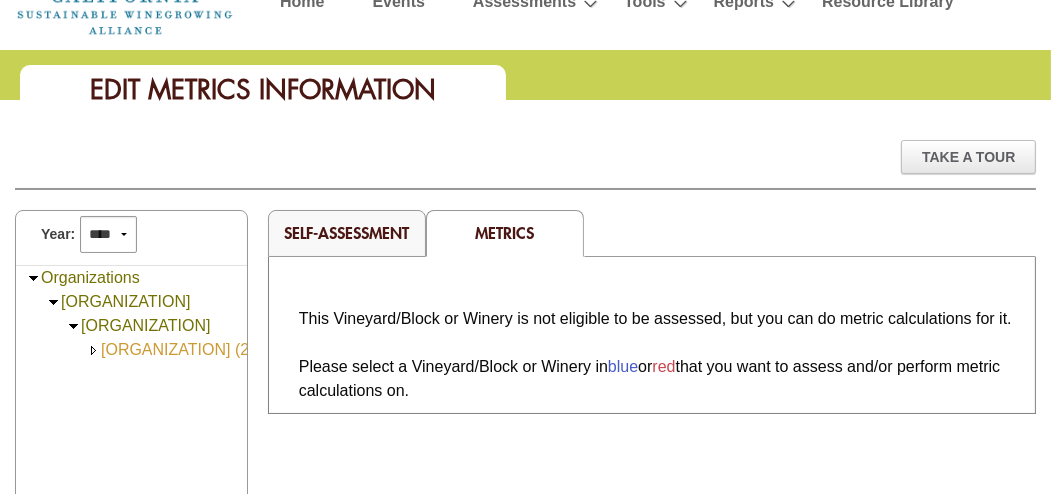 click on "Sandy Bend Vineyards (27.00)" at bounding box center (193, 349) 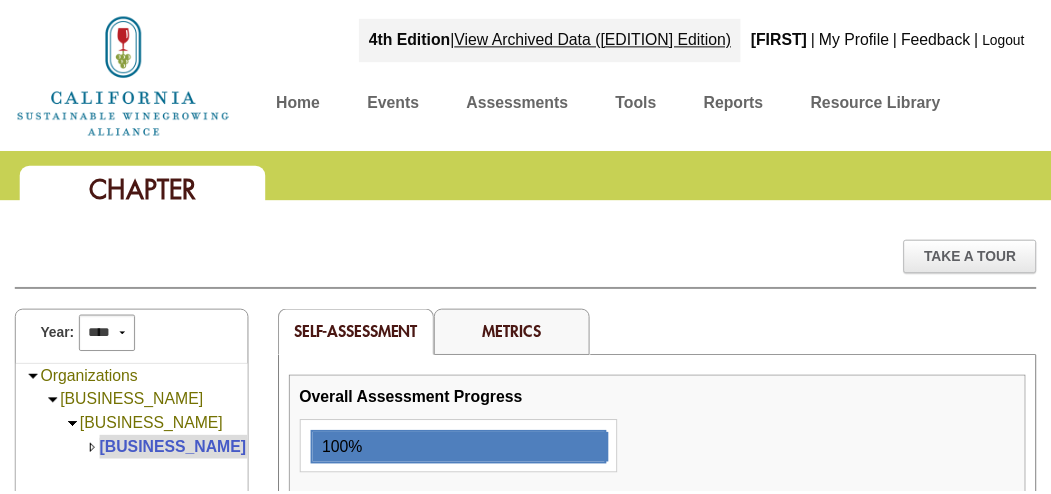 scroll, scrollTop: 0, scrollLeft: 0, axis: both 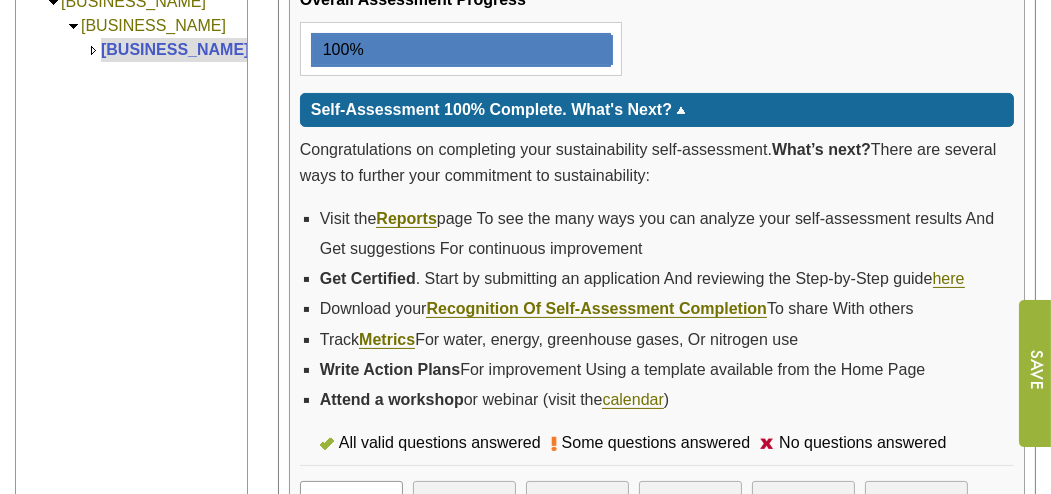 click on "Track  Metrics  For water, energy, greenhouse gases, Or nitrogen use" at bounding box center [667, 340] 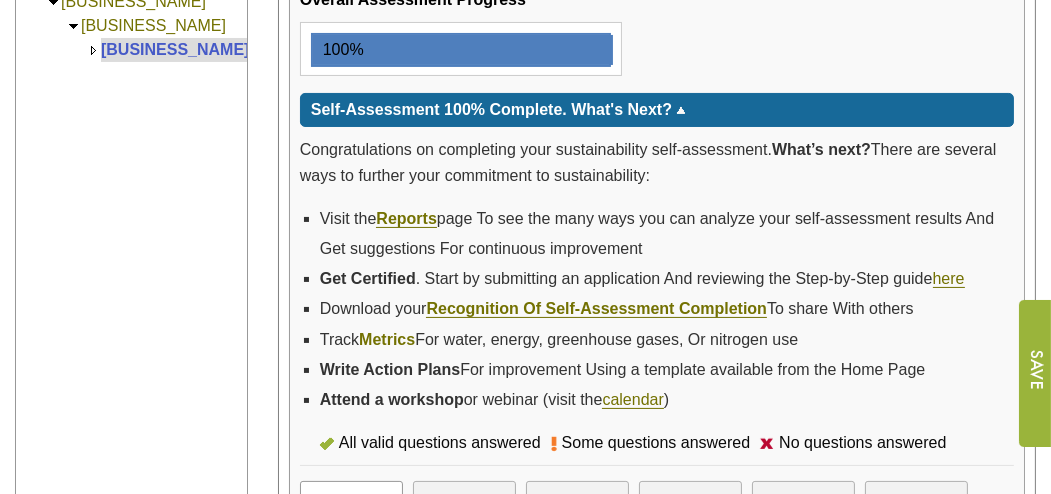 click on "Metrics" at bounding box center (387, 340) 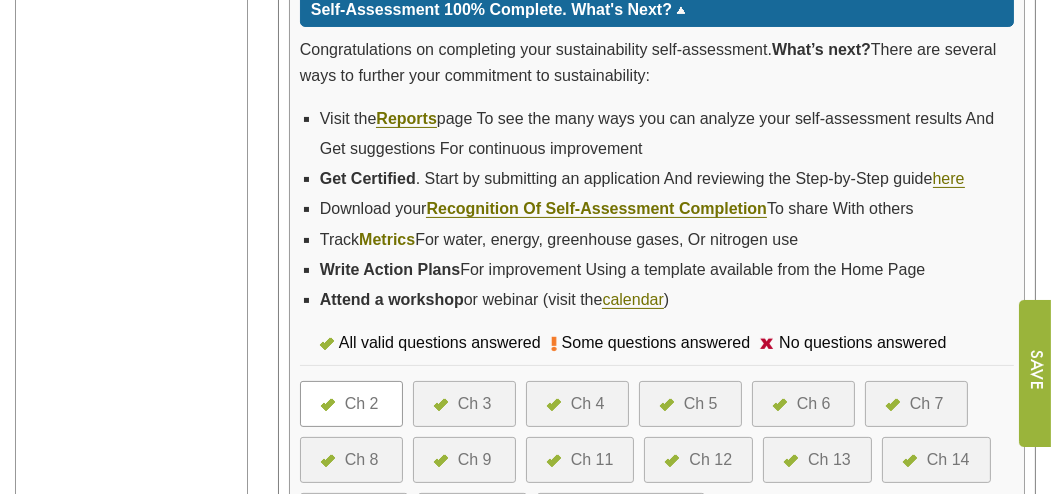 click on "Metrics" at bounding box center (387, 240) 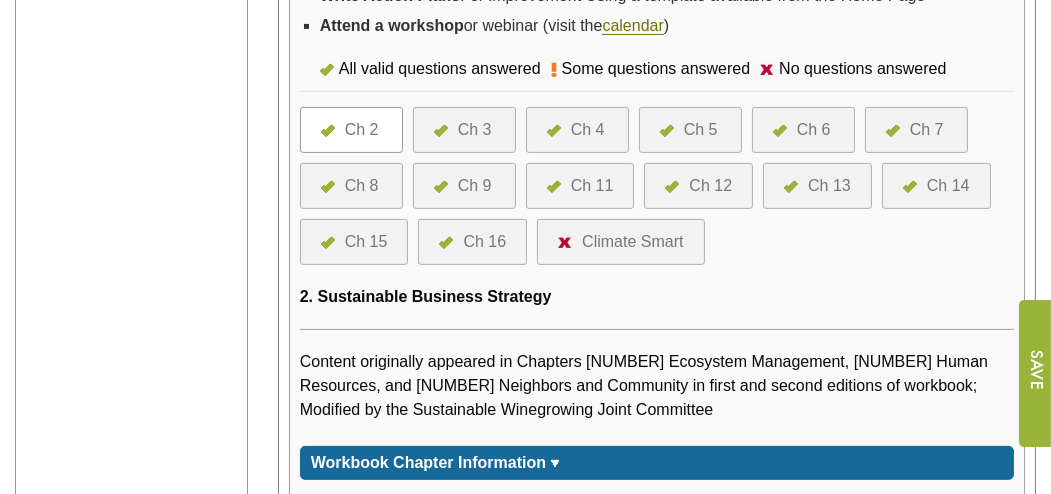 scroll, scrollTop: 800, scrollLeft: 0, axis: vertical 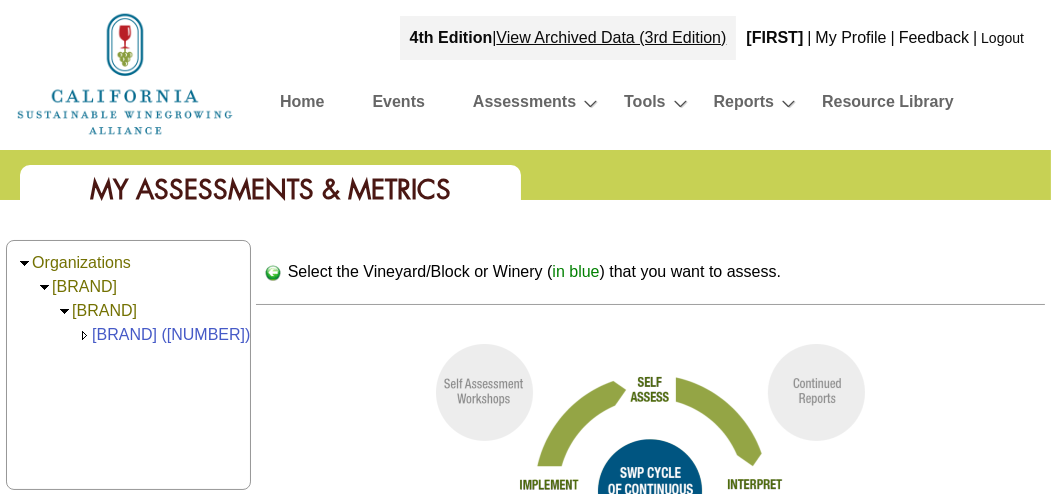 click on "Home" at bounding box center [302, 105] 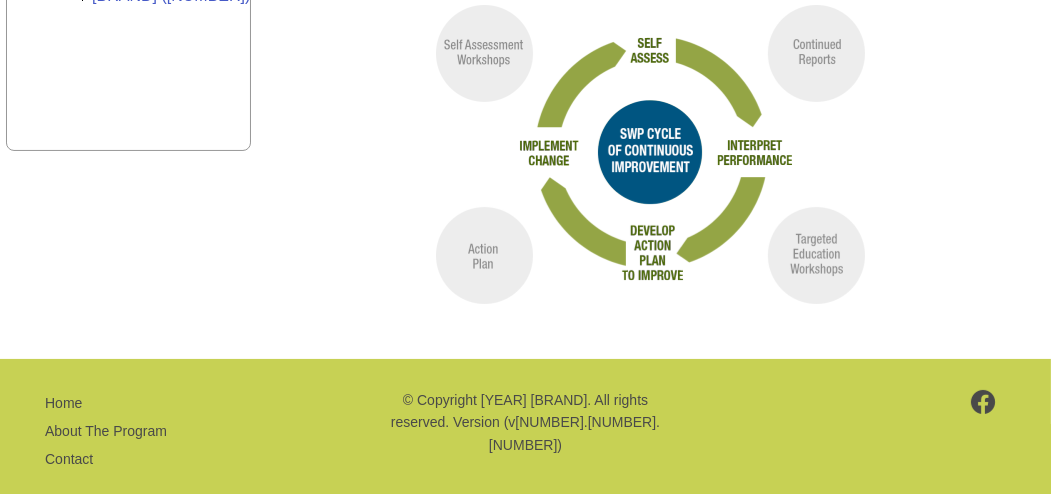 scroll, scrollTop: 369, scrollLeft: 0, axis: vertical 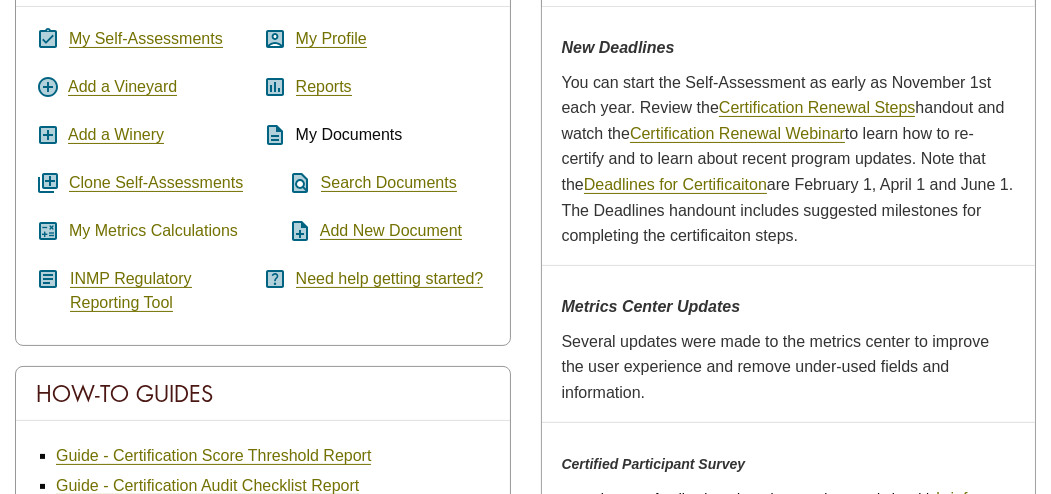 click on "My Metrics Calculations" at bounding box center (153, 231) 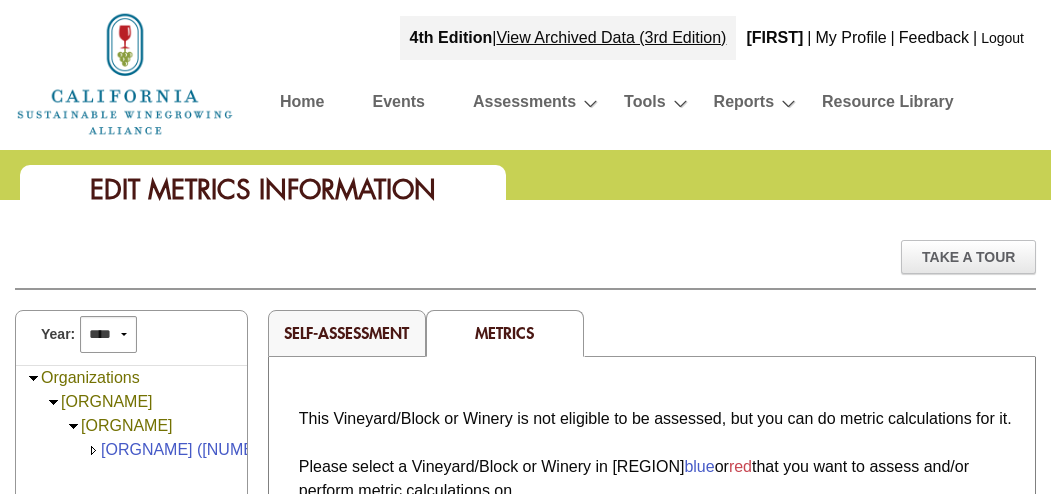 scroll, scrollTop: 0, scrollLeft: 0, axis: both 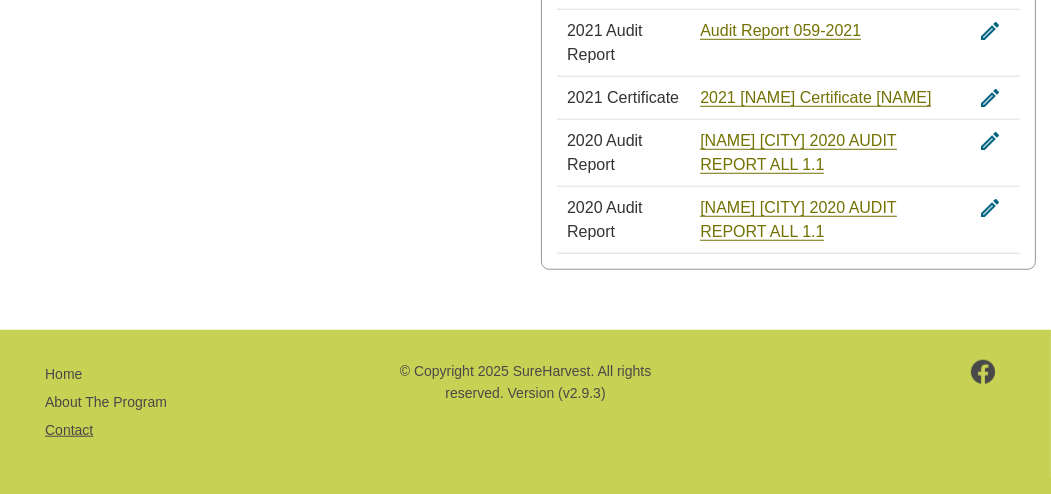 click on "Contact" at bounding box center (69, 430) 